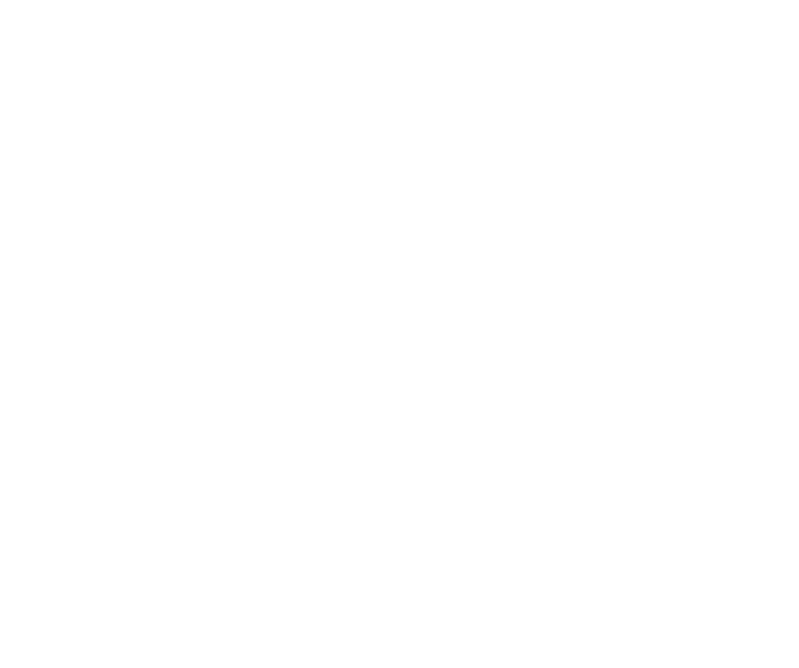 scroll, scrollTop: 0, scrollLeft: 0, axis: both 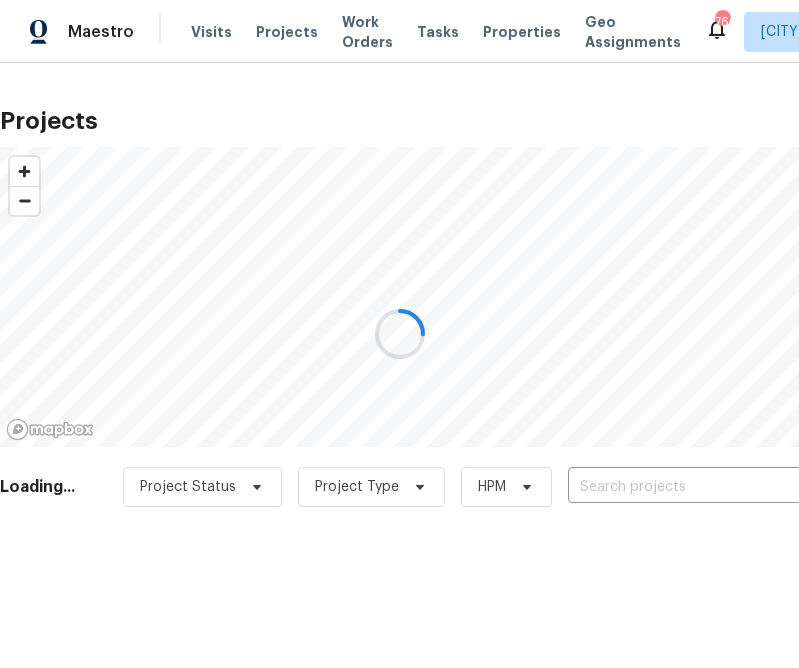 click at bounding box center [399, 334] 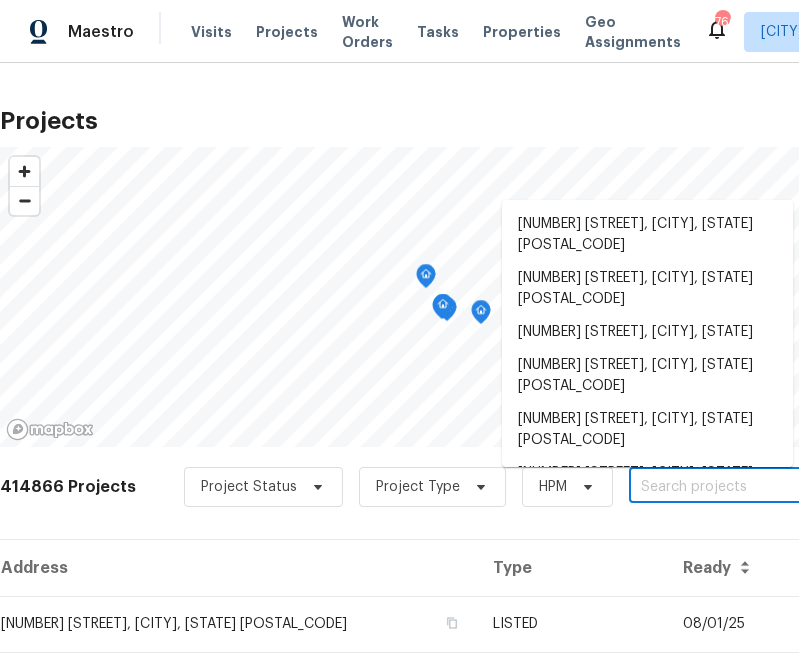 click at bounding box center [743, 487] 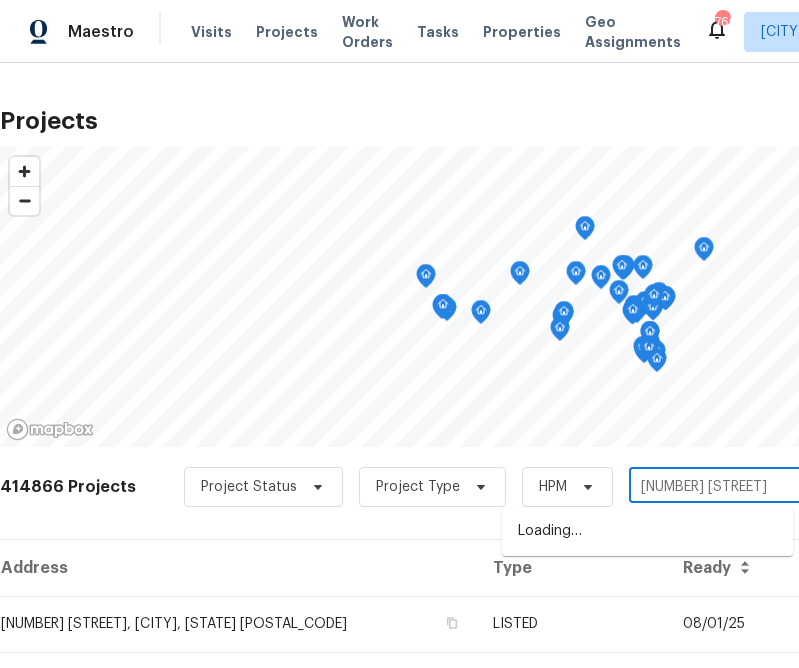 type on "[NUMBER] [MONTH]" 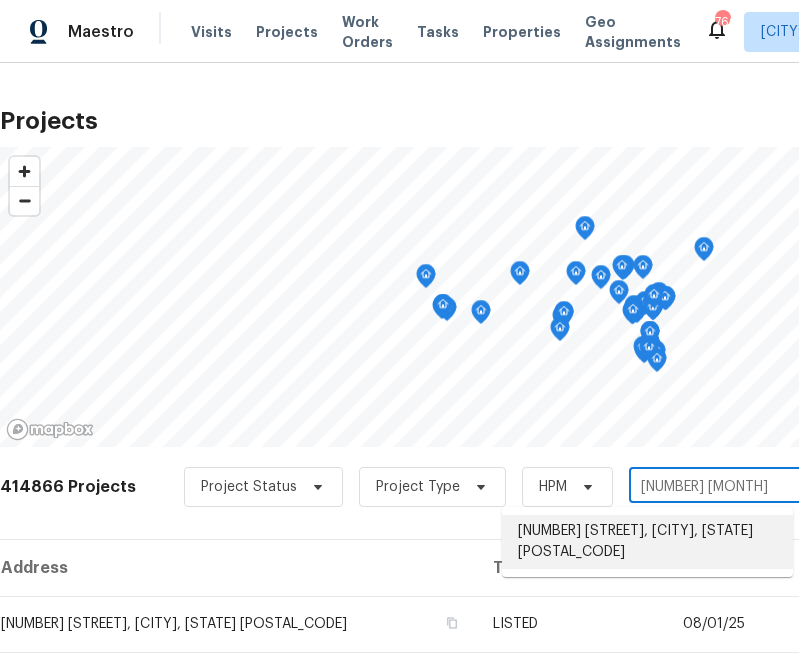 click on "[NUMBER] [STREET], [CITY], [STATE] [POSTAL_CODE]" at bounding box center [647, 542] 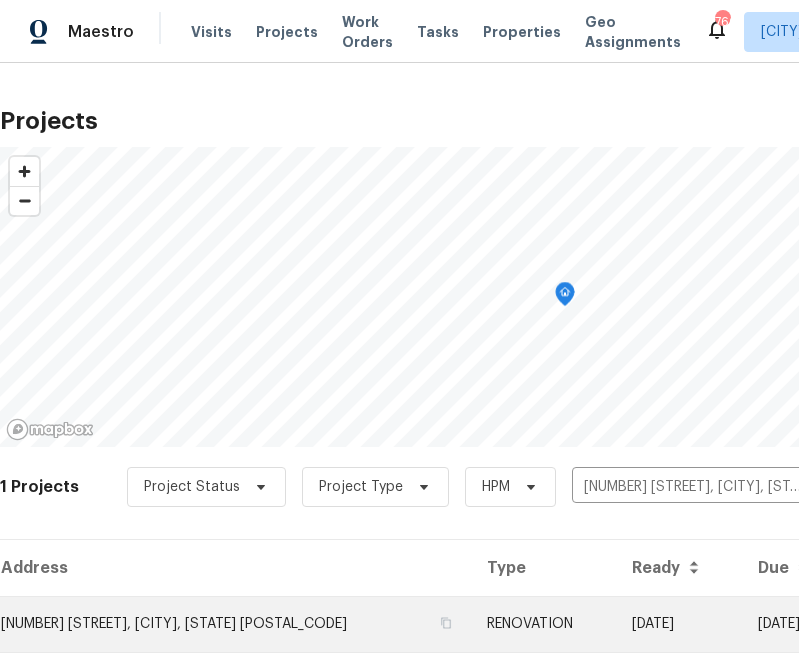 click on "[NUMBER] [STREET], [CITY], [STATE] [POSTAL_CODE]" at bounding box center (235, 624) 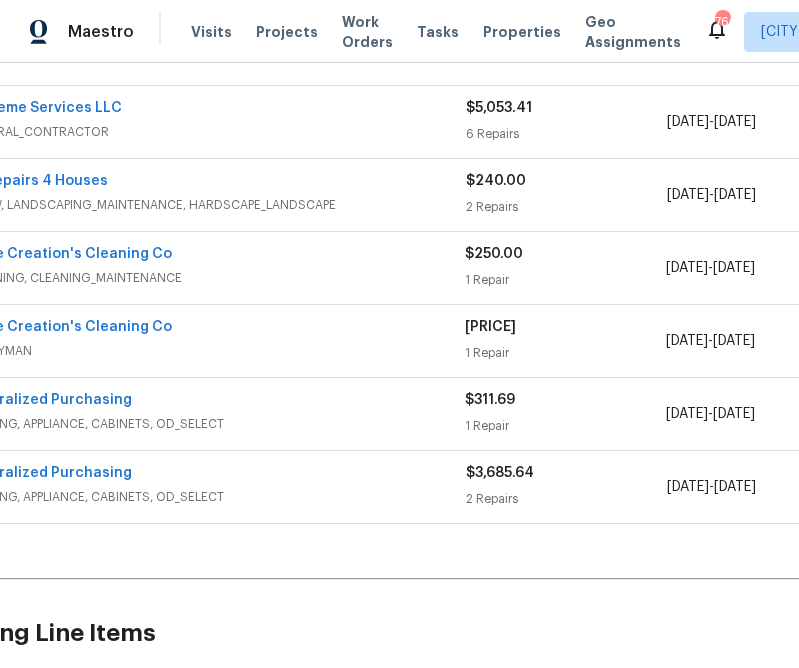 scroll, scrollTop: 381, scrollLeft: 0, axis: vertical 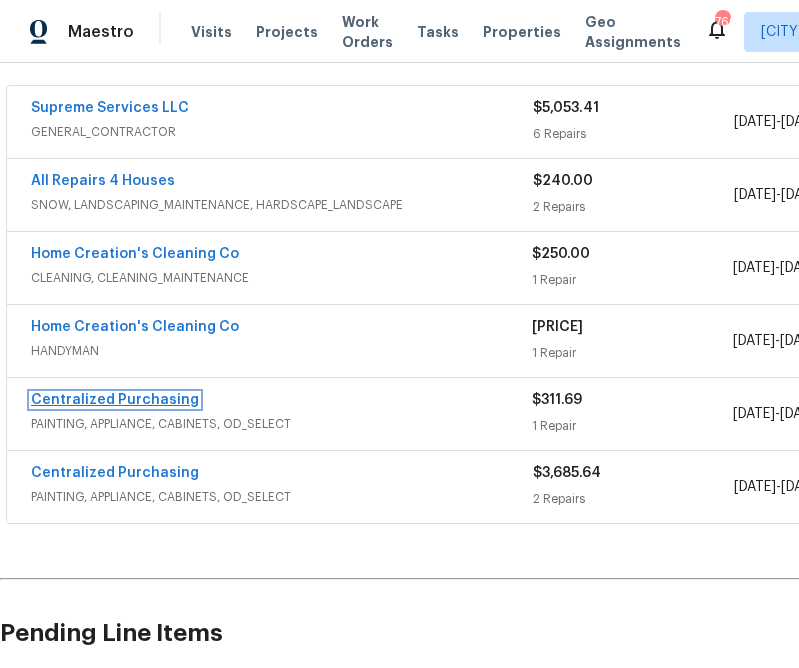 click on "Centralized Purchasing" at bounding box center (115, 400) 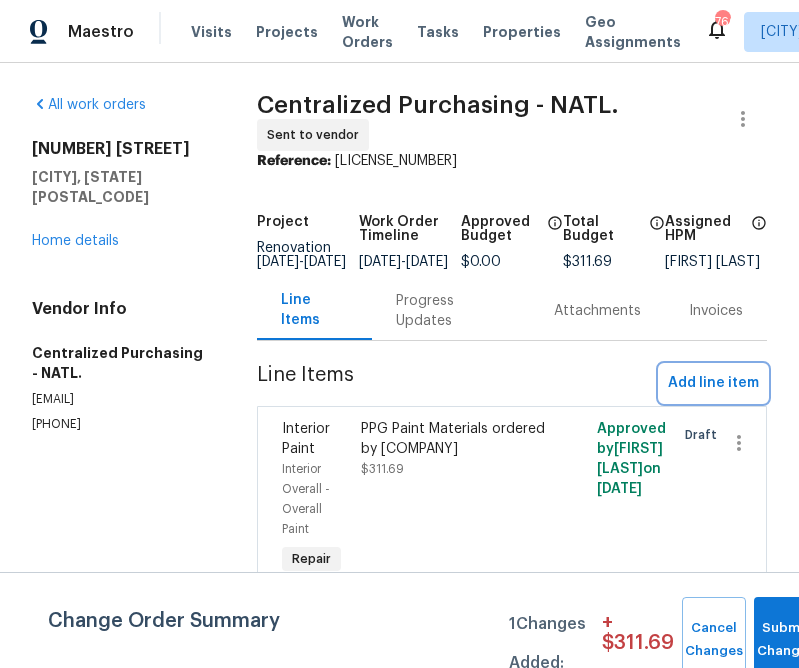 click on "Add line item" at bounding box center [713, 383] 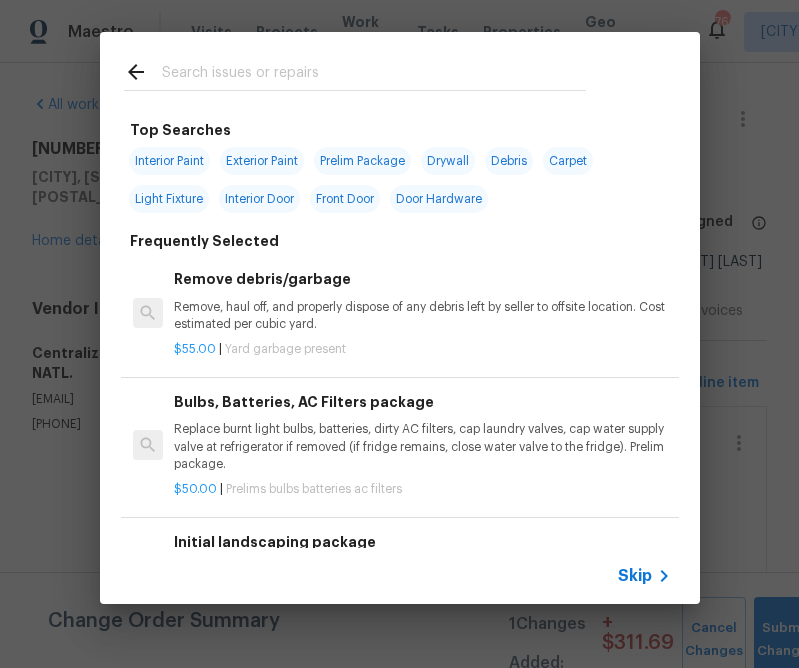 click on "Skip" at bounding box center (400, 576) 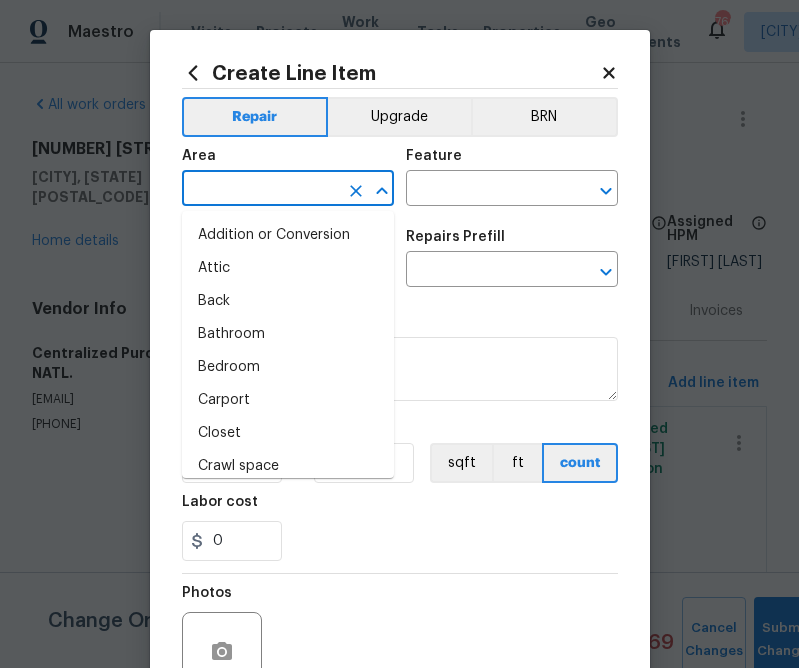 click at bounding box center (260, 190) 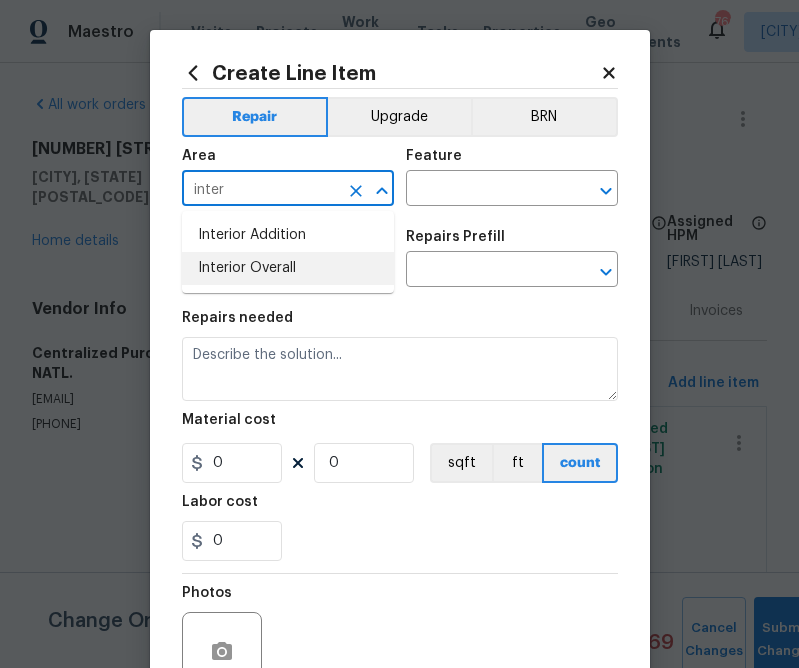 click on "Interior Overall" at bounding box center [288, 268] 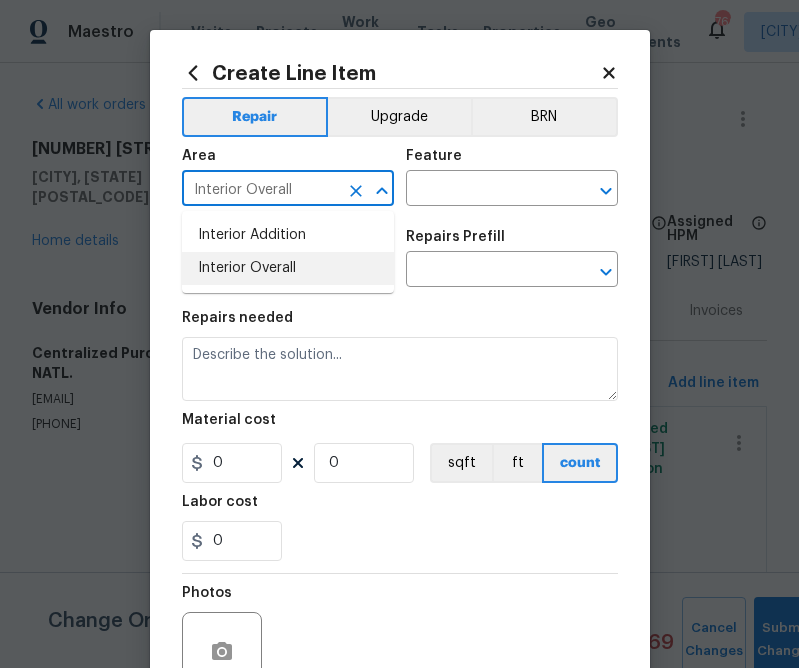 type on "Interior Overall" 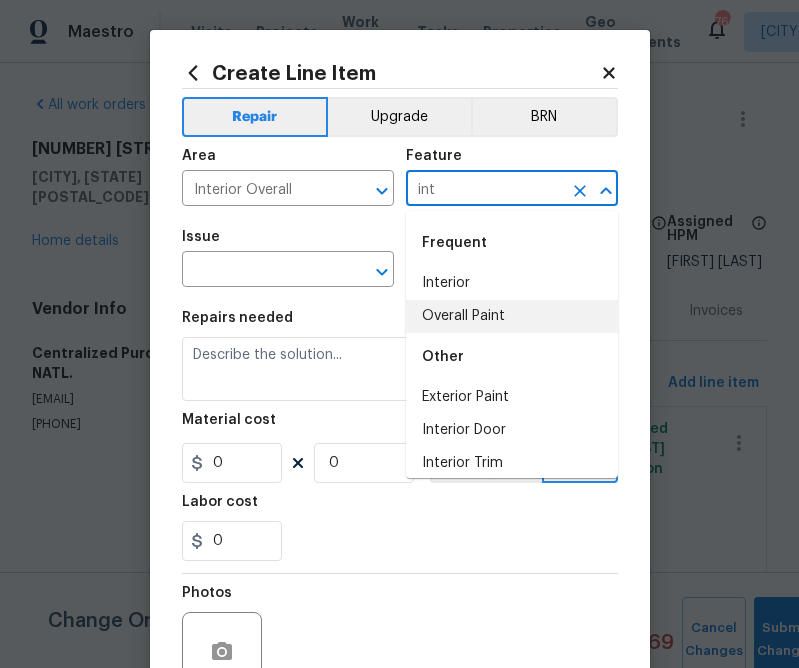 click on "Overall Paint" at bounding box center [512, 316] 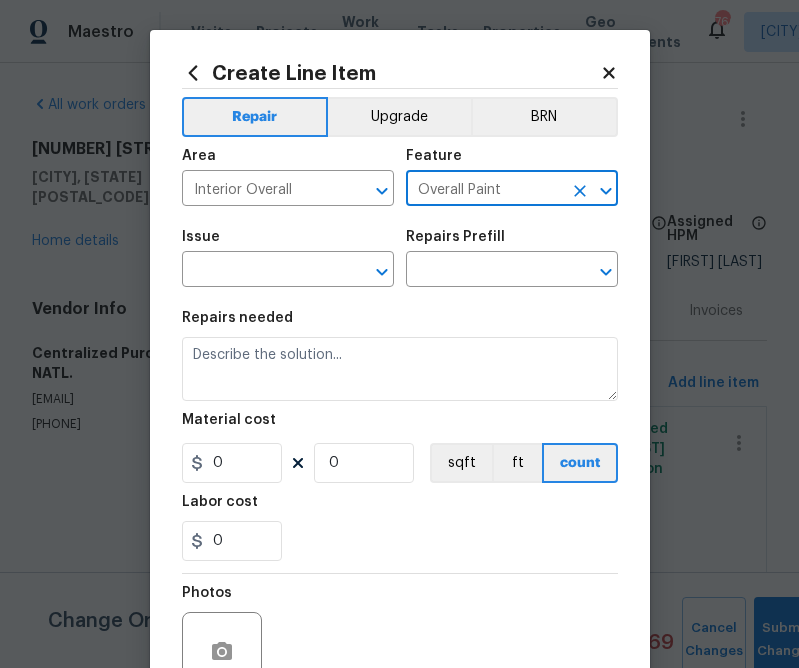type on "Overall Paint" 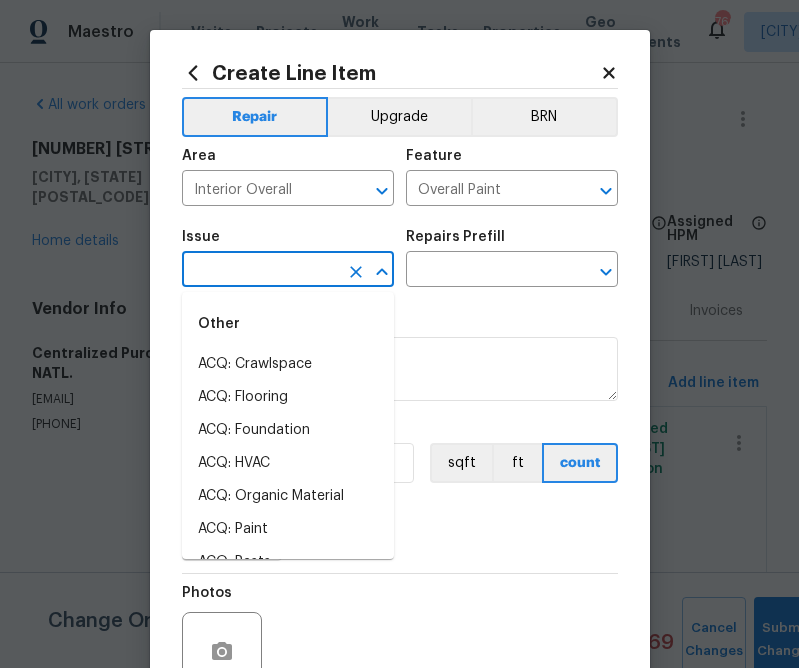 click at bounding box center (260, 271) 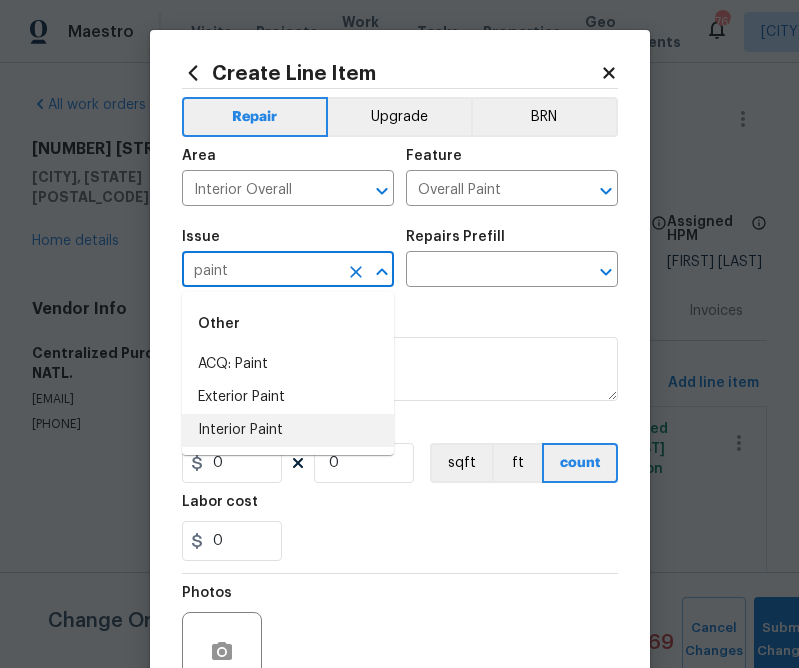 click on "Interior Paint" at bounding box center [288, 430] 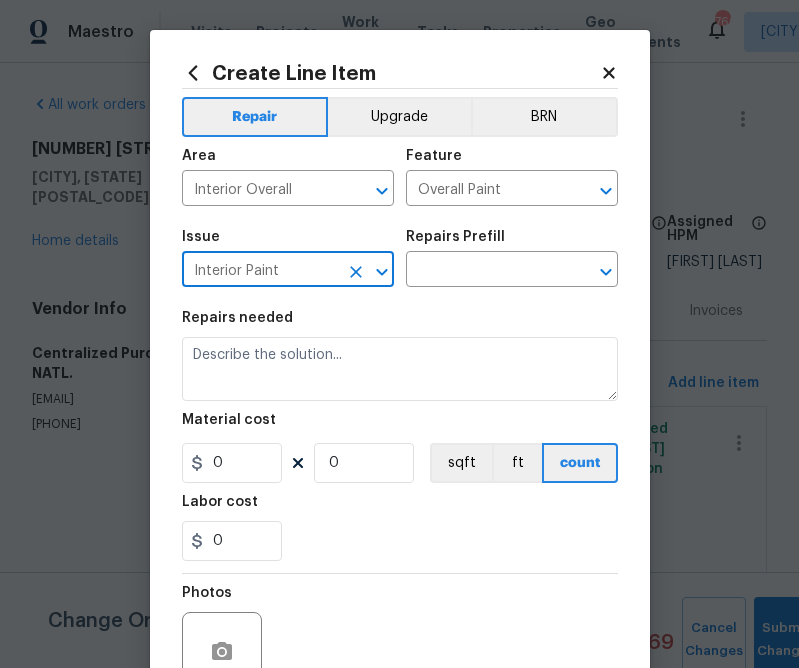 type on "Interior Paint" 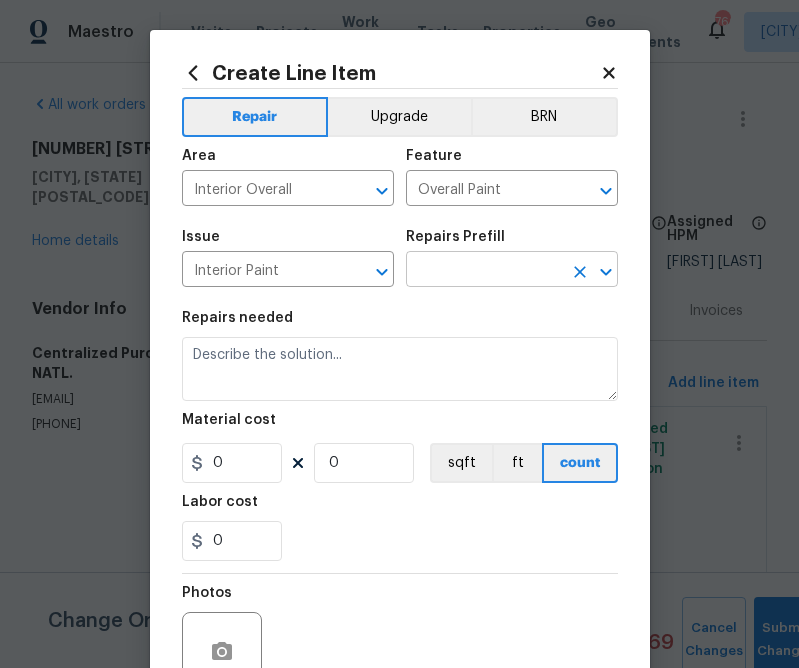 click at bounding box center [484, 271] 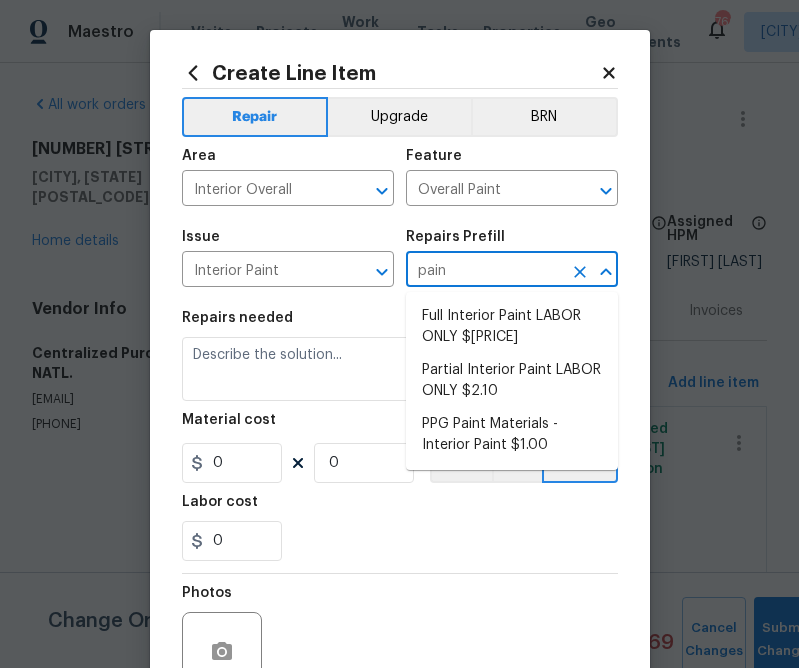 type on "paint" 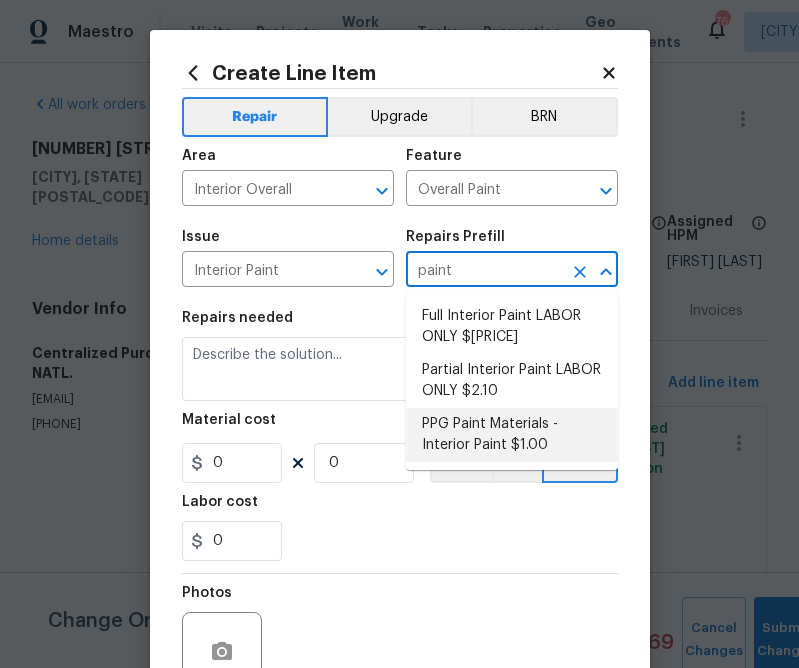 click on "PPG Paint Materials - Interior Paint $1.00" at bounding box center (512, 435) 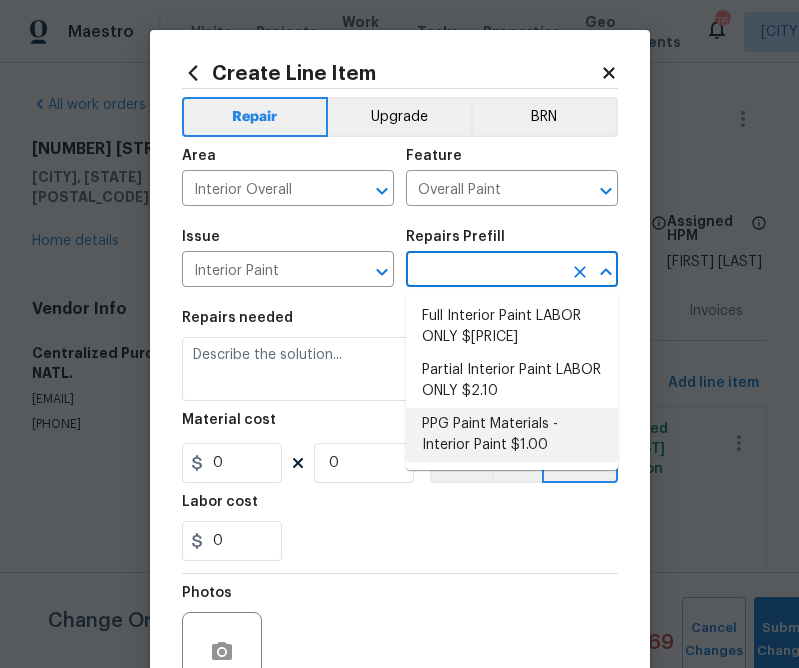 type on "PPG Paint Materials - Interior Paint $1.00" 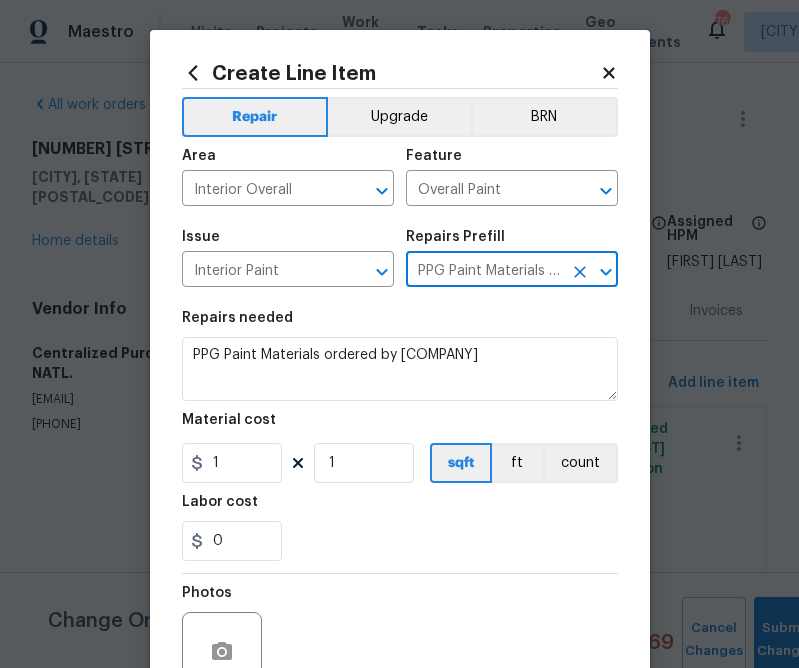 type on "PPG Paint Materials - Interior Paint $1.00" 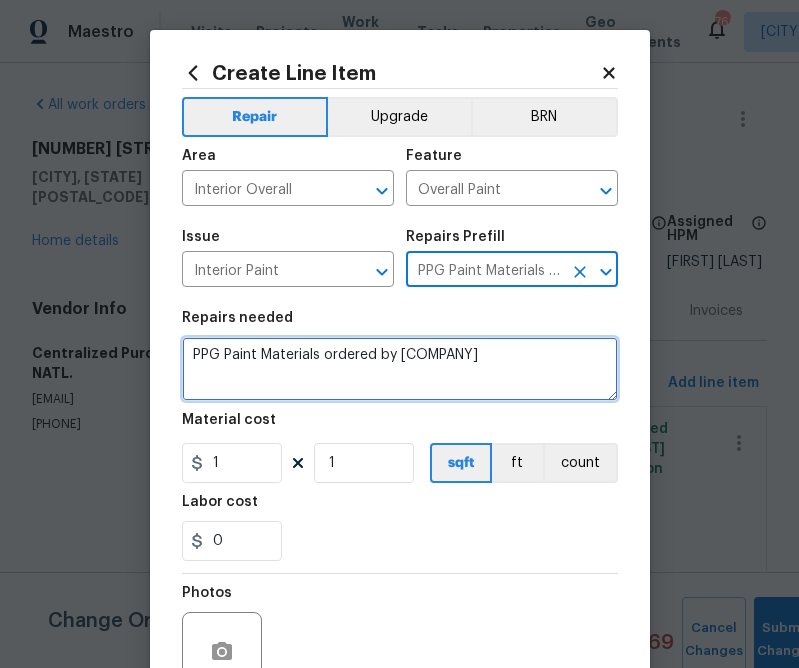 click on "PPG Paint Materials ordered by [COMPANY]" at bounding box center (400, 369) 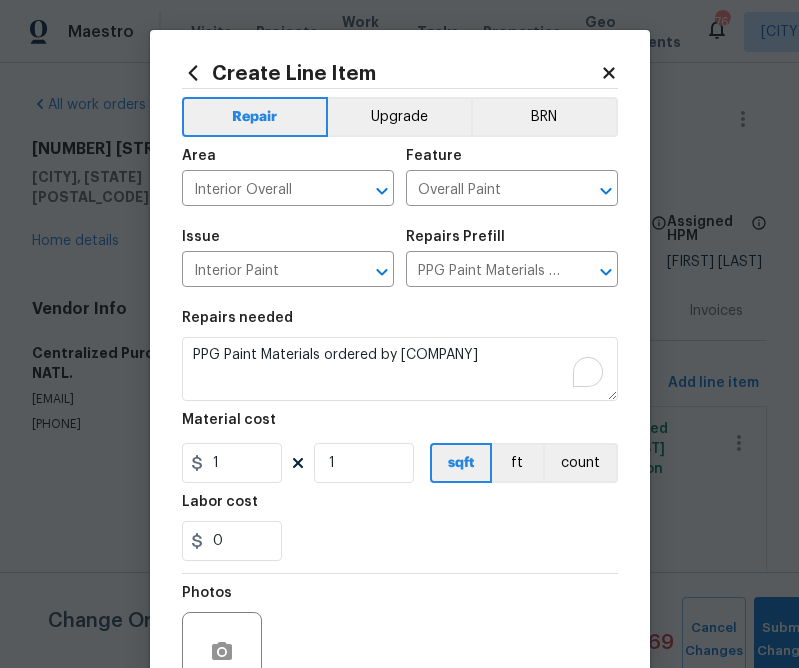 click on "Repairs needed PPG Paint Materials ordered by Opendoor Material cost 1 1 sqft ft count Labor cost 0" at bounding box center [400, 436] 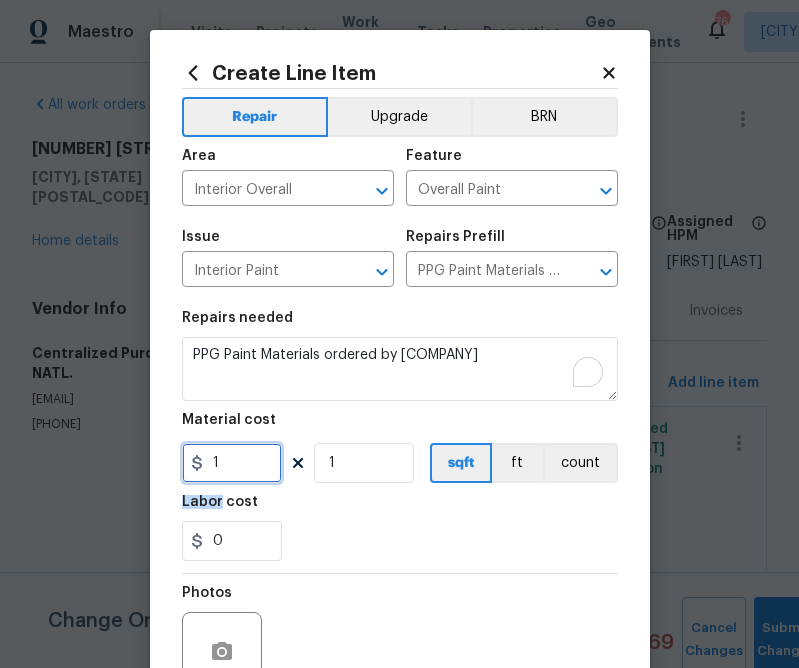 click on "1" at bounding box center (232, 463) 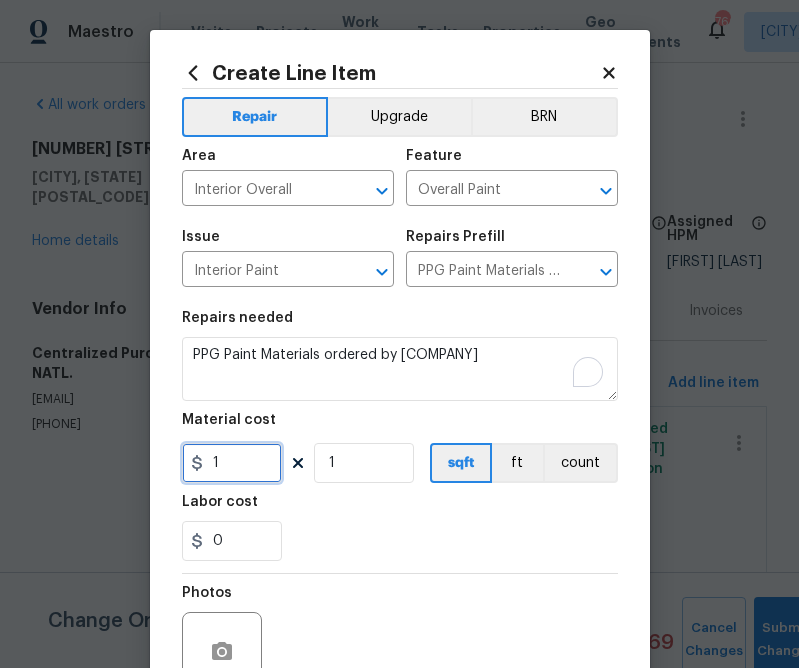 click on "1" at bounding box center (232, 463) 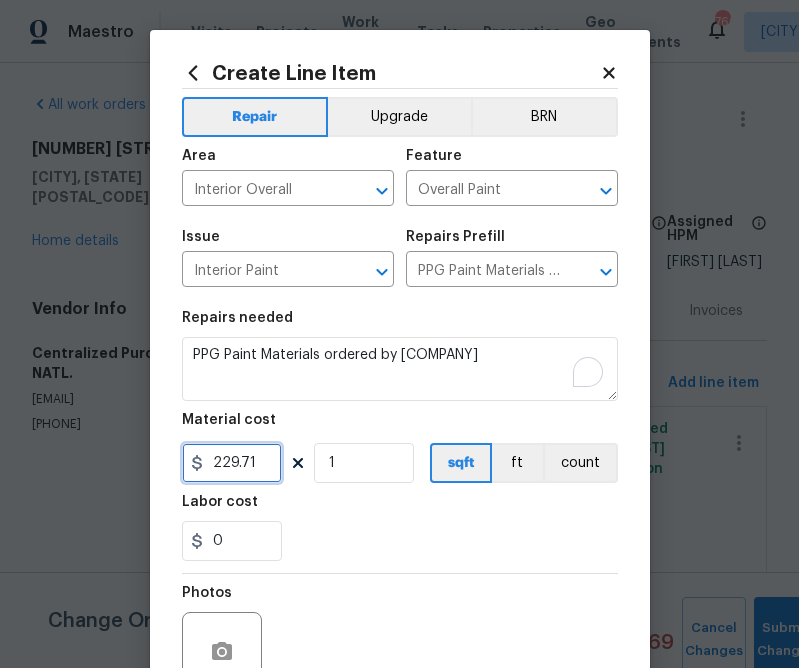 type on "229.71" 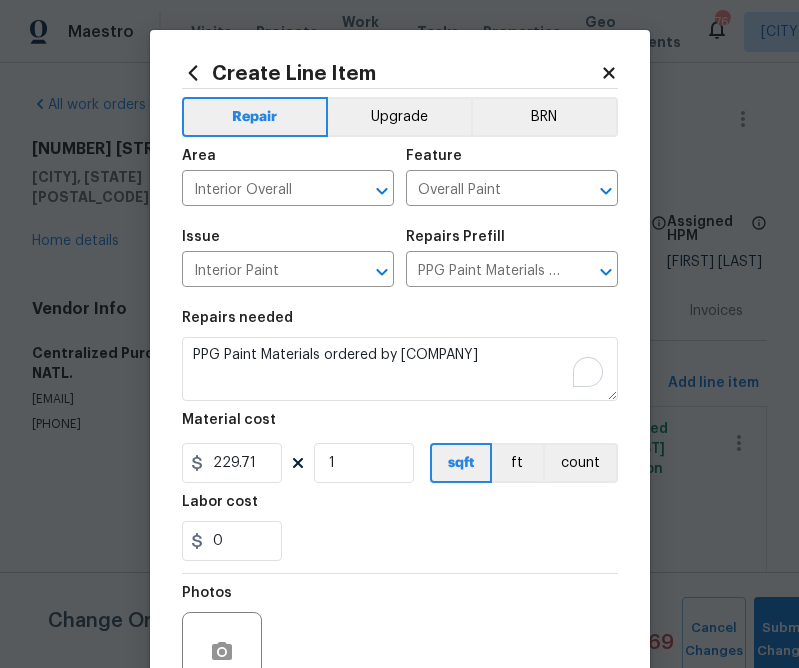 click on "0" at bounding box center (400, 541) 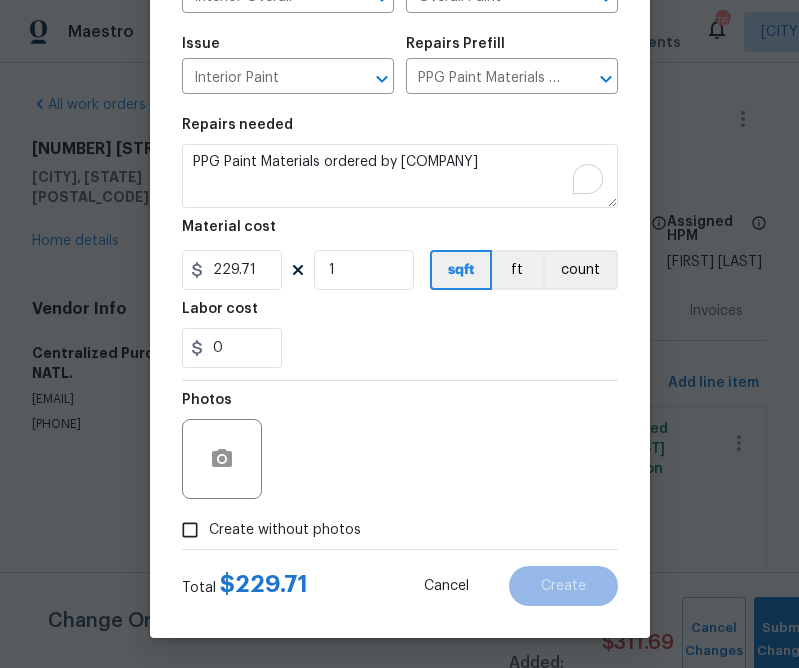 click on "Create without photos" at bounding box center [285, 530] 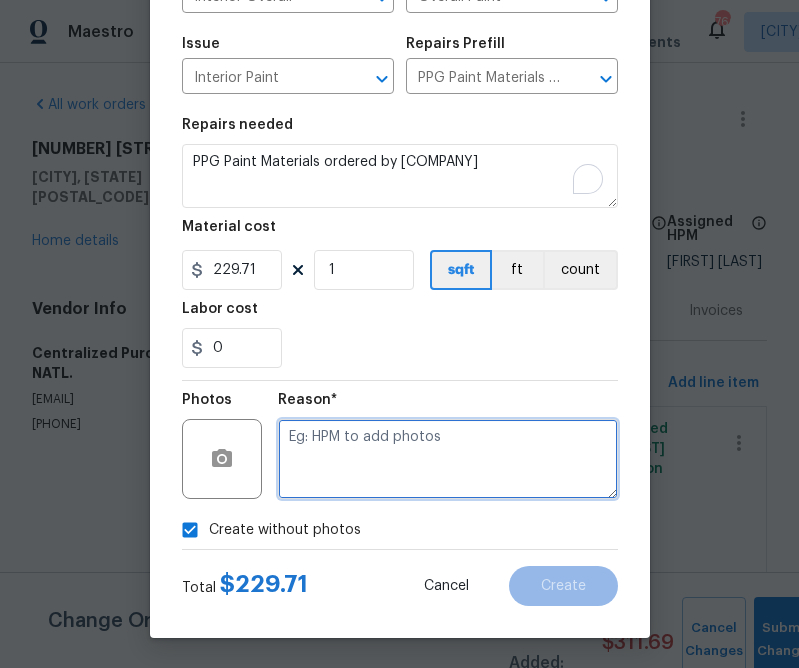 click at bounding box center [448, 459] 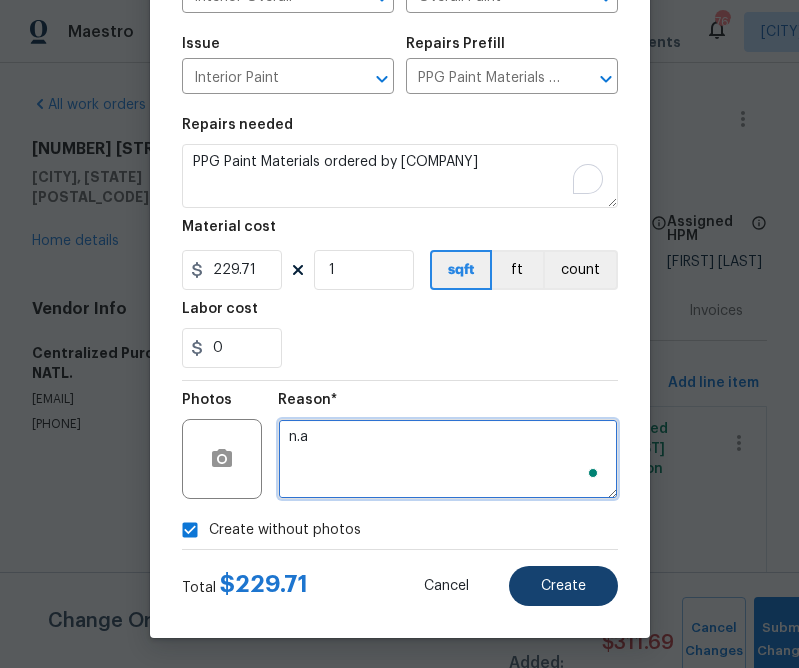 type on "n.a" 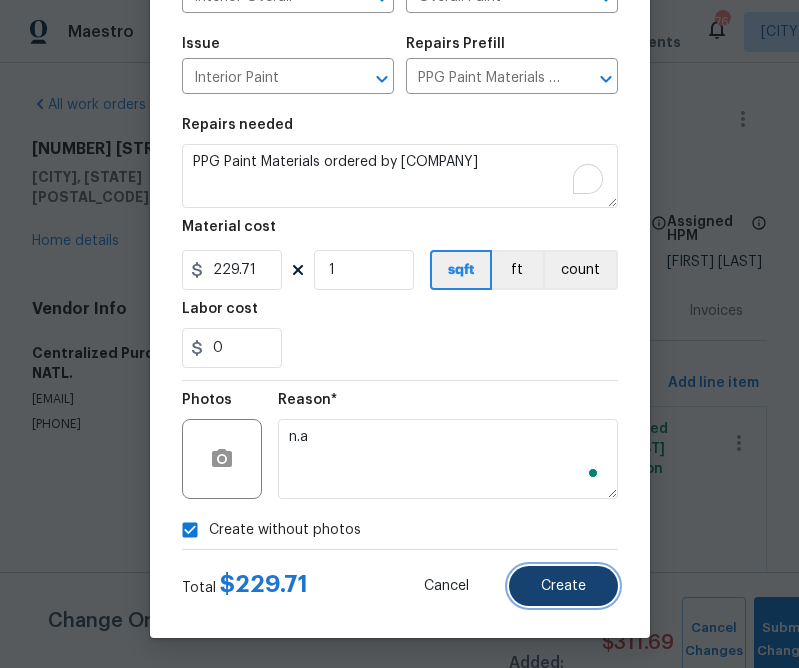 click on "Create" at bounding box center [563, 586] 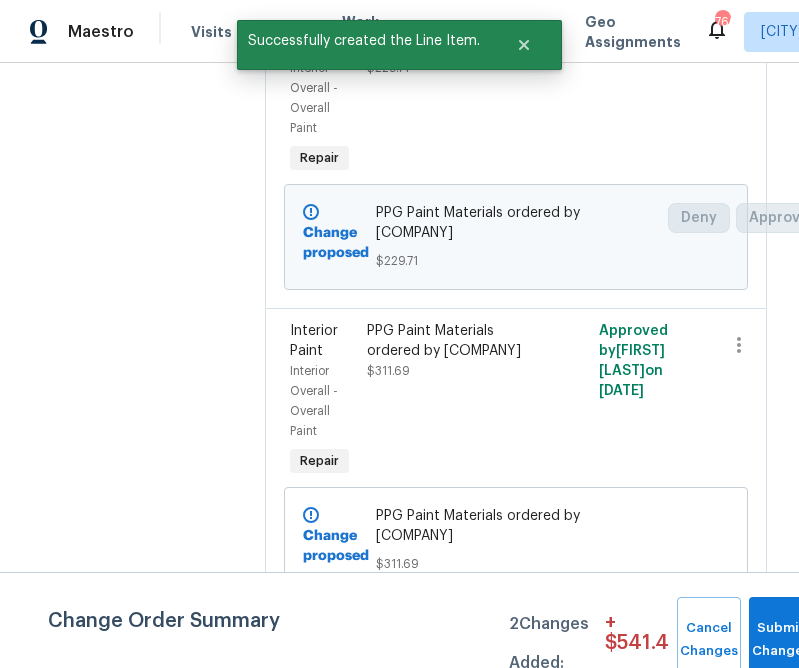 scroll, scrollTop: 0, scrollLeft: 0, axis: both 